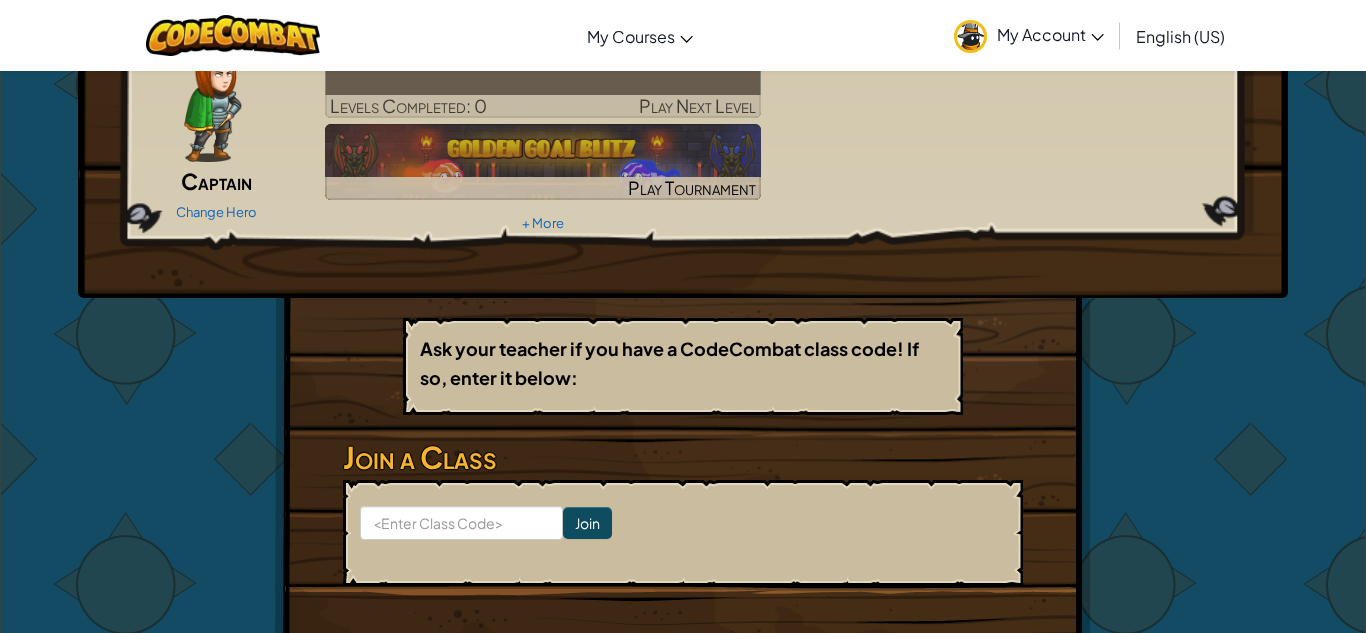scroll, scrollTop: 226, scrollLeft: 0, axis: vertical 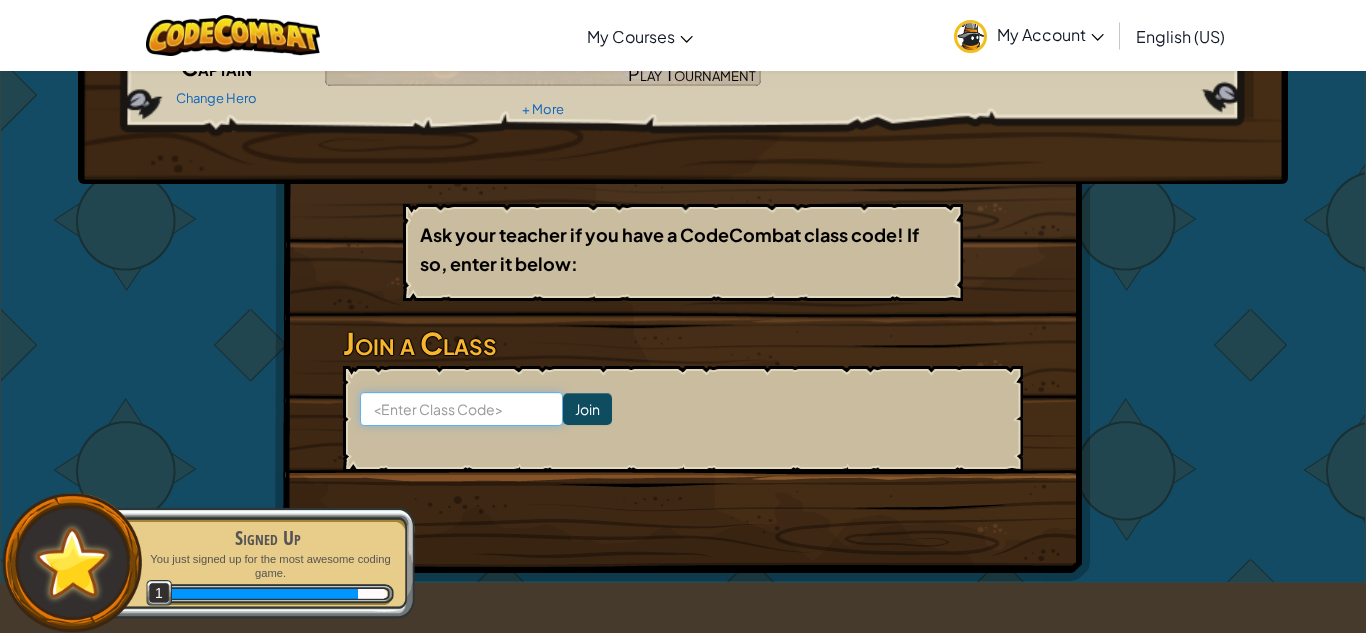click at bounding box center (461, 409) 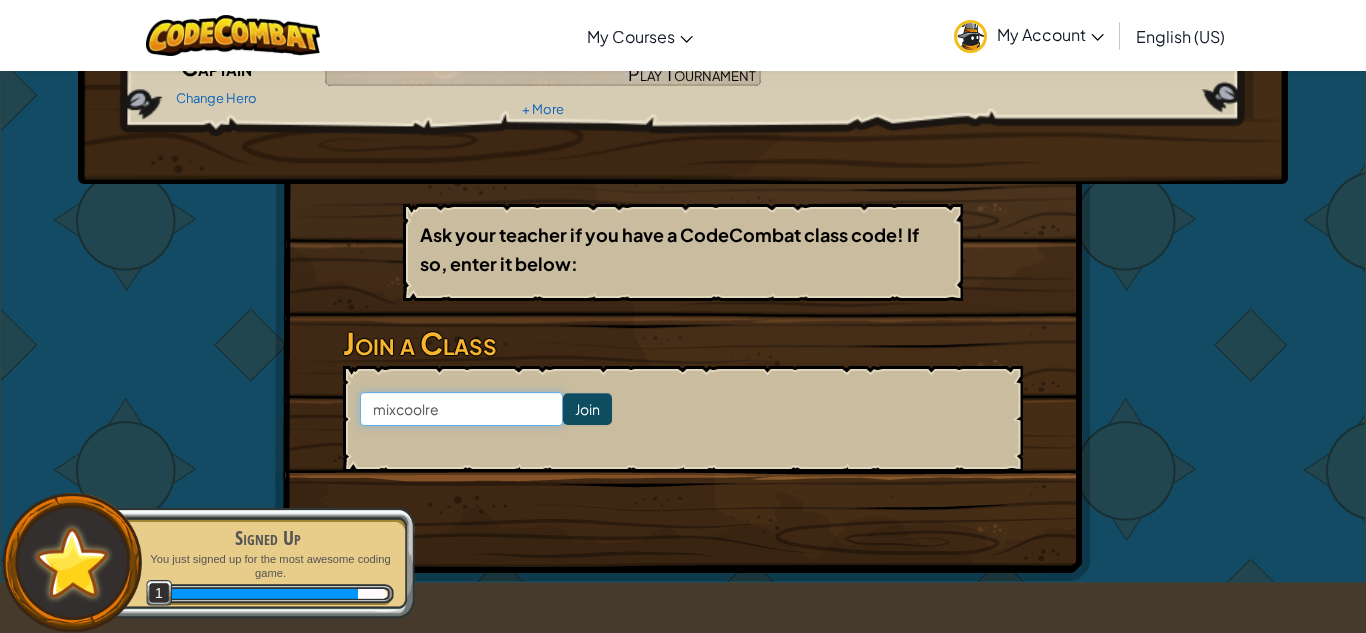 type on "mixcoolred" 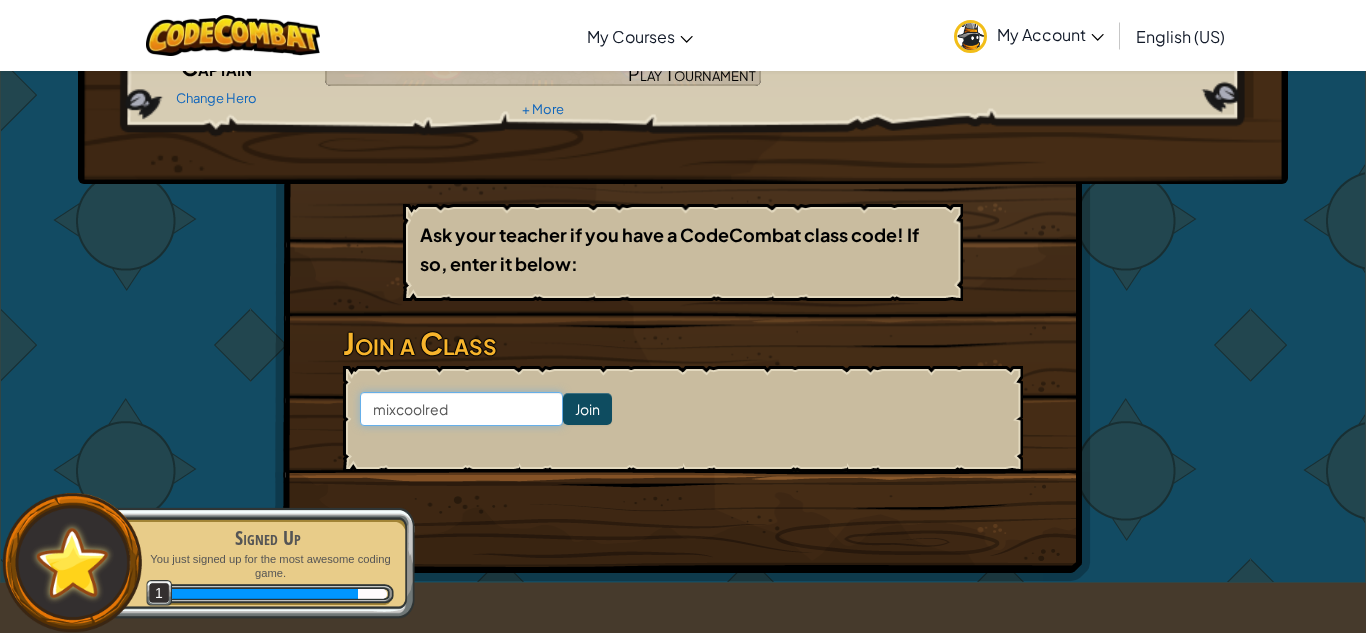 click on "Join" at bounding box center (587, 409) 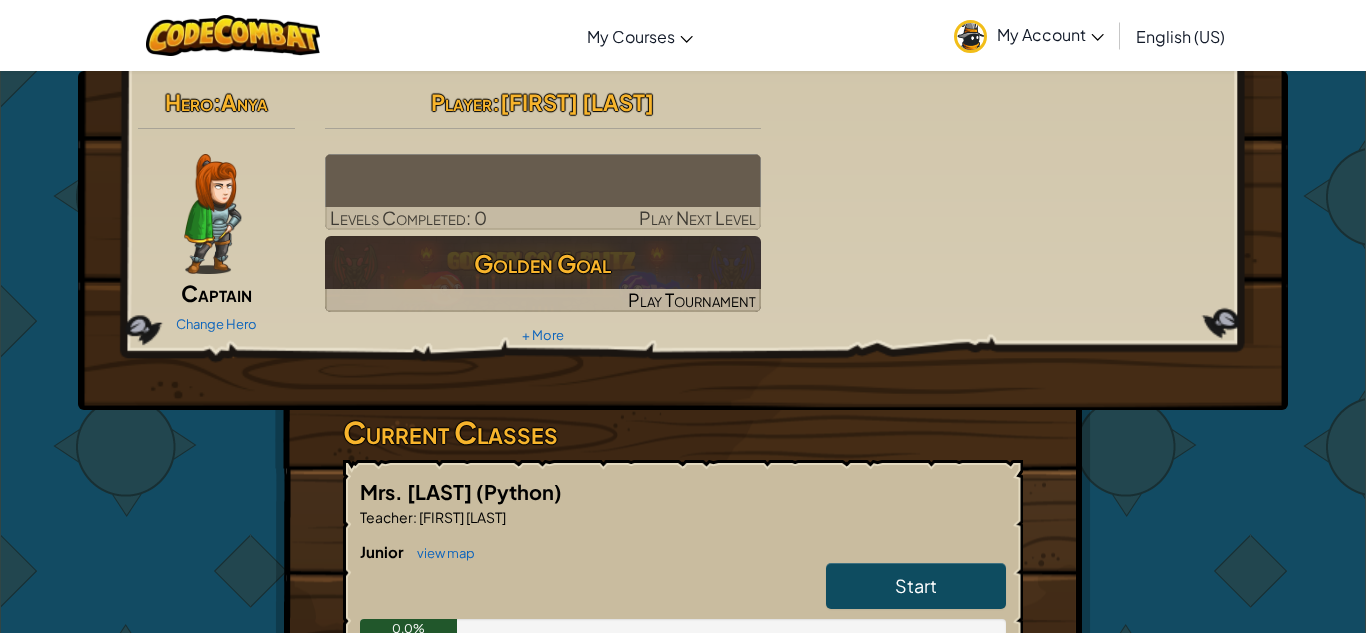 scroll, scrollTop: 0, scrollLeft: 0, axis: both 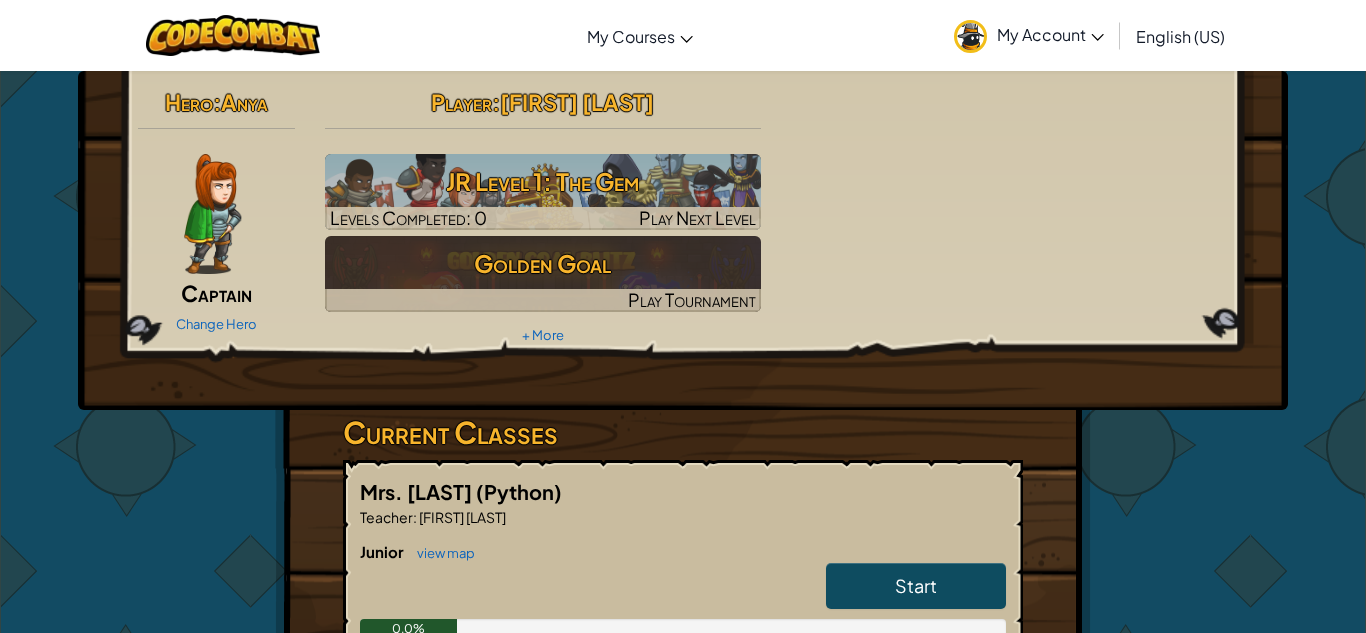 click on "Current Classes" at bounding box center [683, 432] 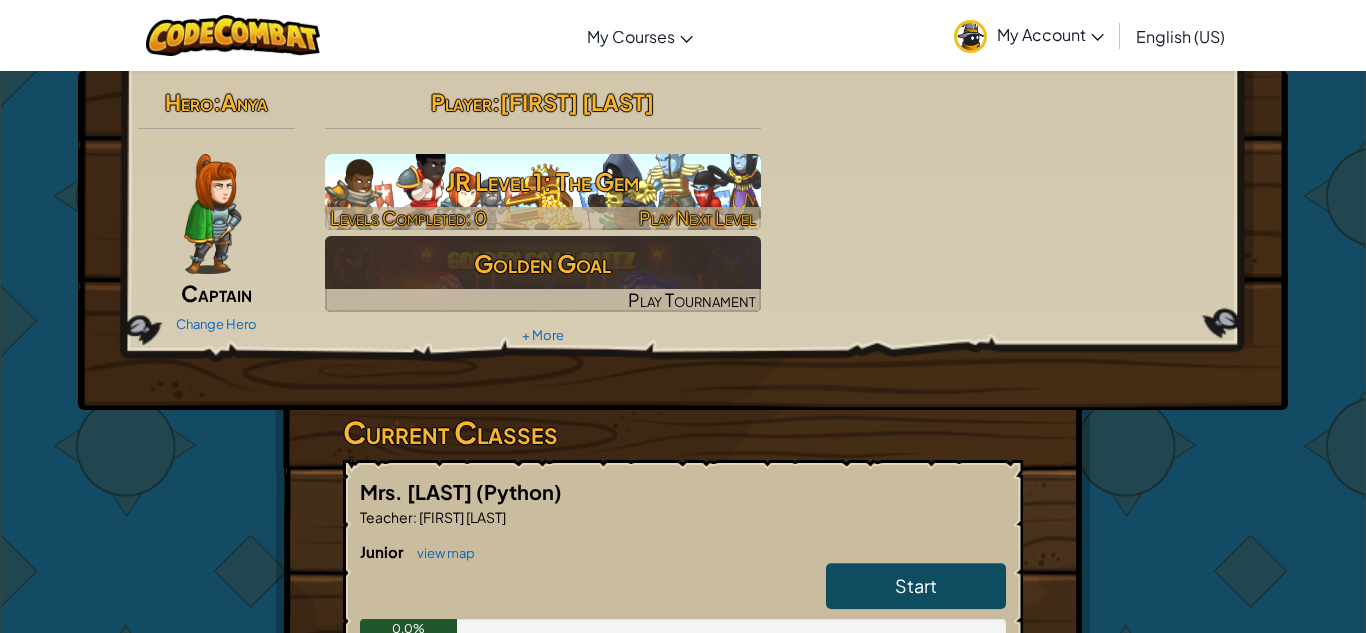 click on "JR Level 1: The Gem" at bounding box center (543, 181) 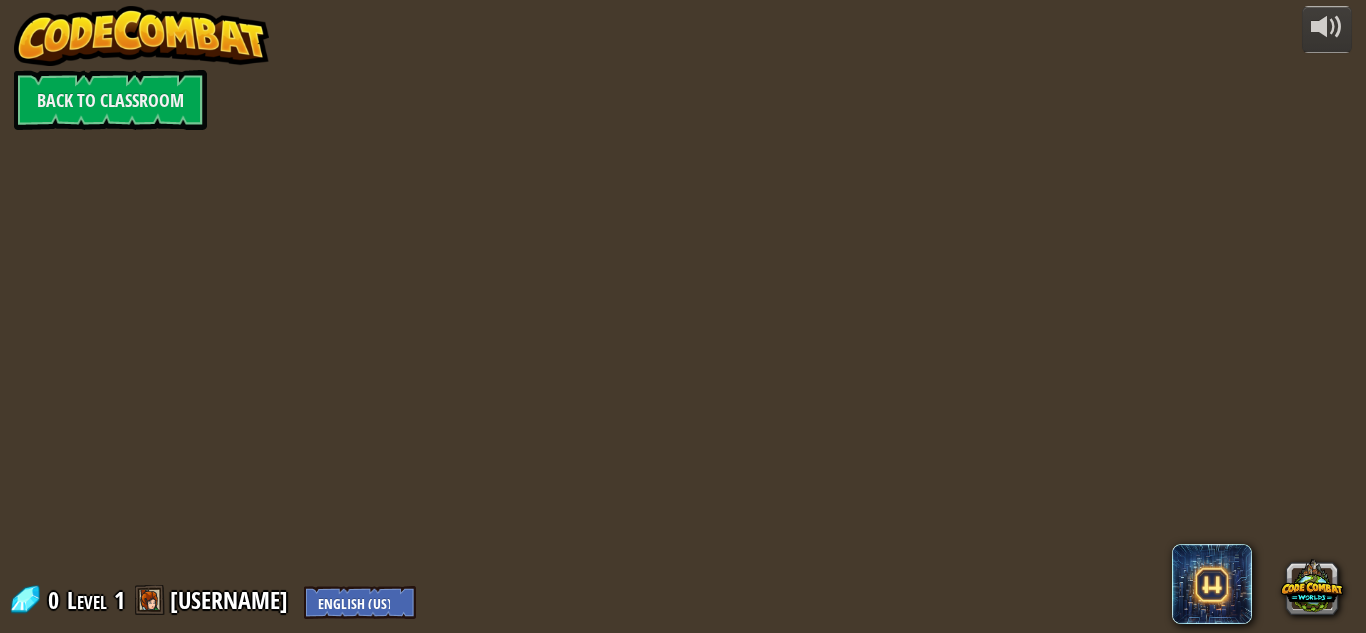 click on "powered by Back to Classroom 0 Level 1 [USERNAME] English (US) English (UK) 简体中文 繁體中文 русский español (ES) español (América Latina) français Português (Portugal) Português (Brasil) ---------------------------------- العربية azərbaycan dili български език Català čeština dansk Deutsch (Deutschland) Deutsch (Österreich) Deutsch (Schweiz) Eesti Ελληνικά Esperanto Filipino فارسی Galego 한국어 ʻŌlelo Hawaiʻi עברית hrvatski jezik magyar Bahasa Indonesia Italiano қазақ тілі lietuvių kalba latviešu te reo Māori Македонски मानक हिन्दी Монгол хэл Bahasa Melayu မြန်မာစကား Nederlands (België) Nederlands (Nederland) 日本語 Norsk Bokmål Norsk Nynorsk O'zbekcha Polski limba română српски slovenčina slovenščina suomi Svenska ไทย Türkçe українська اُردُو Tiếng Việt 吴语 吳語" at bounding box center [683, 316] 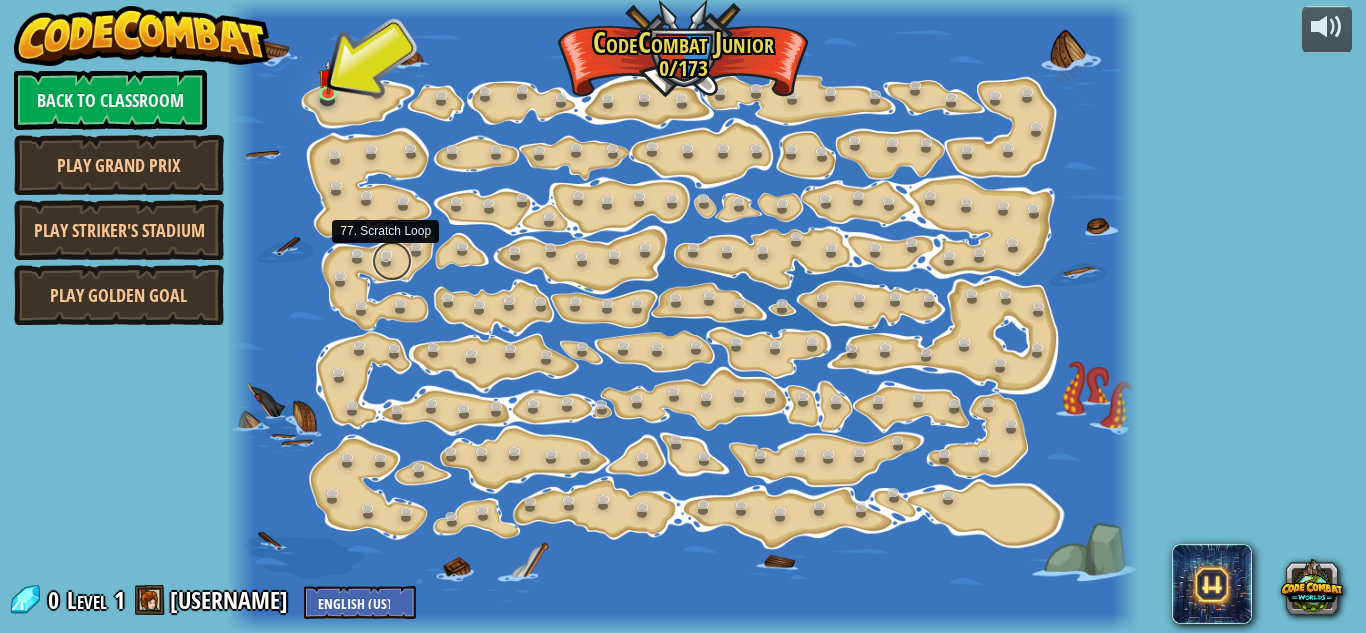click at bounding box center (392, 261) 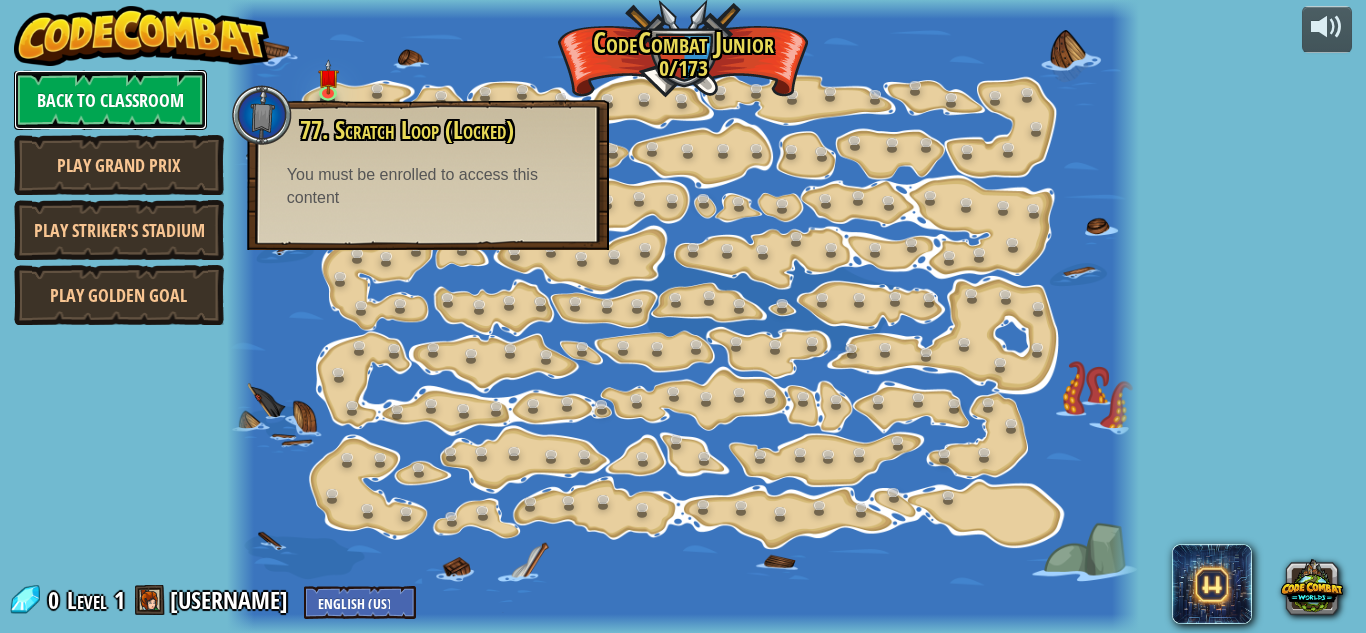 click on "Back to Classroom" at bounding box center (110, 100) 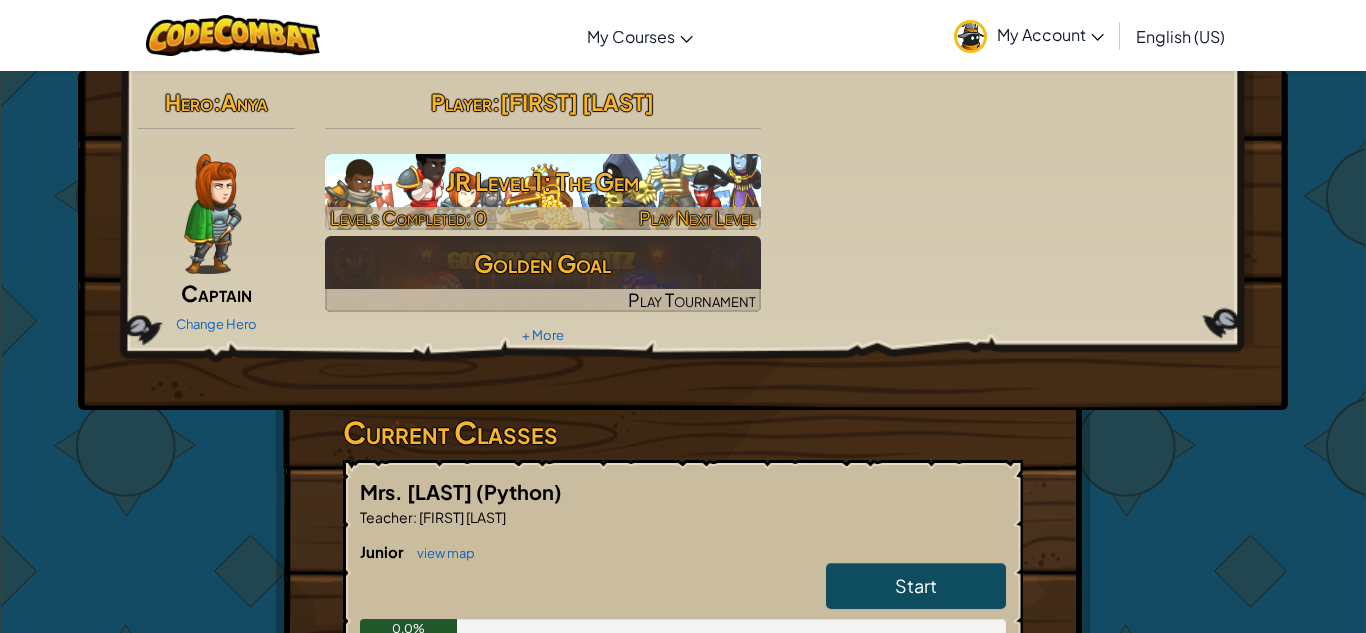 click on "JR Level 1: The Gem" at bounding box center (543, 181) 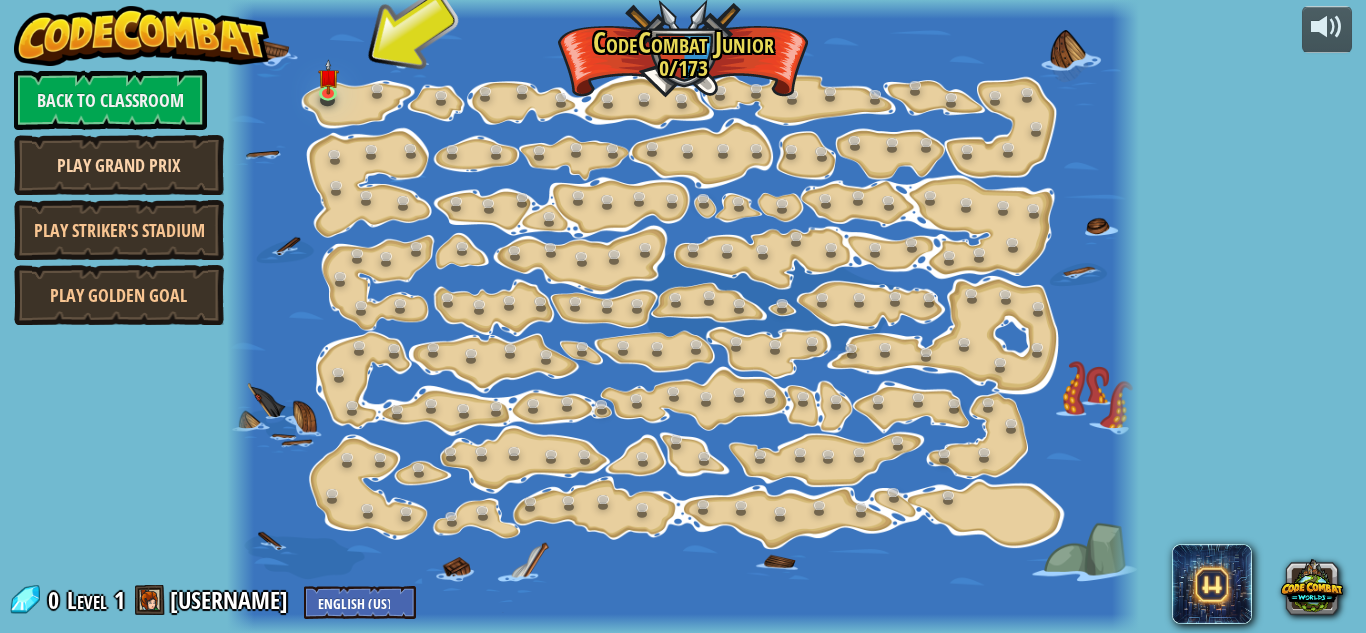 click on "Play Grand Prix" at bounding box center (119, 165) 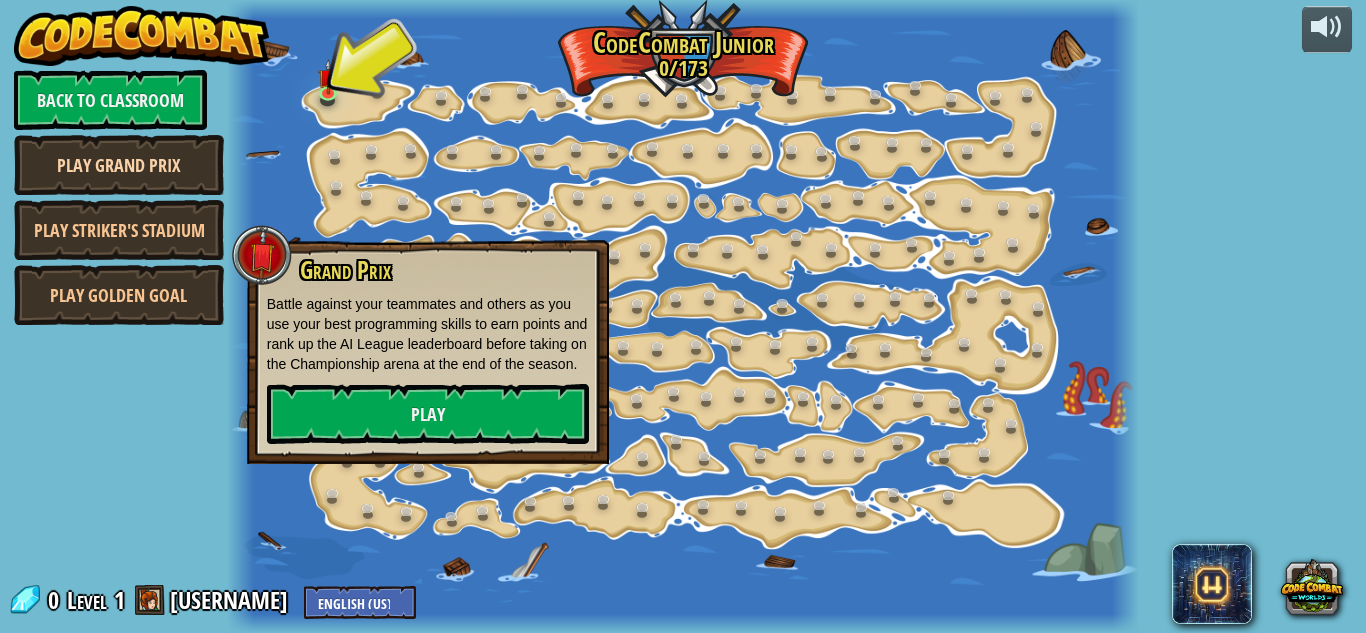click on "Play Grand Prix" at bounding box center [119, 165] 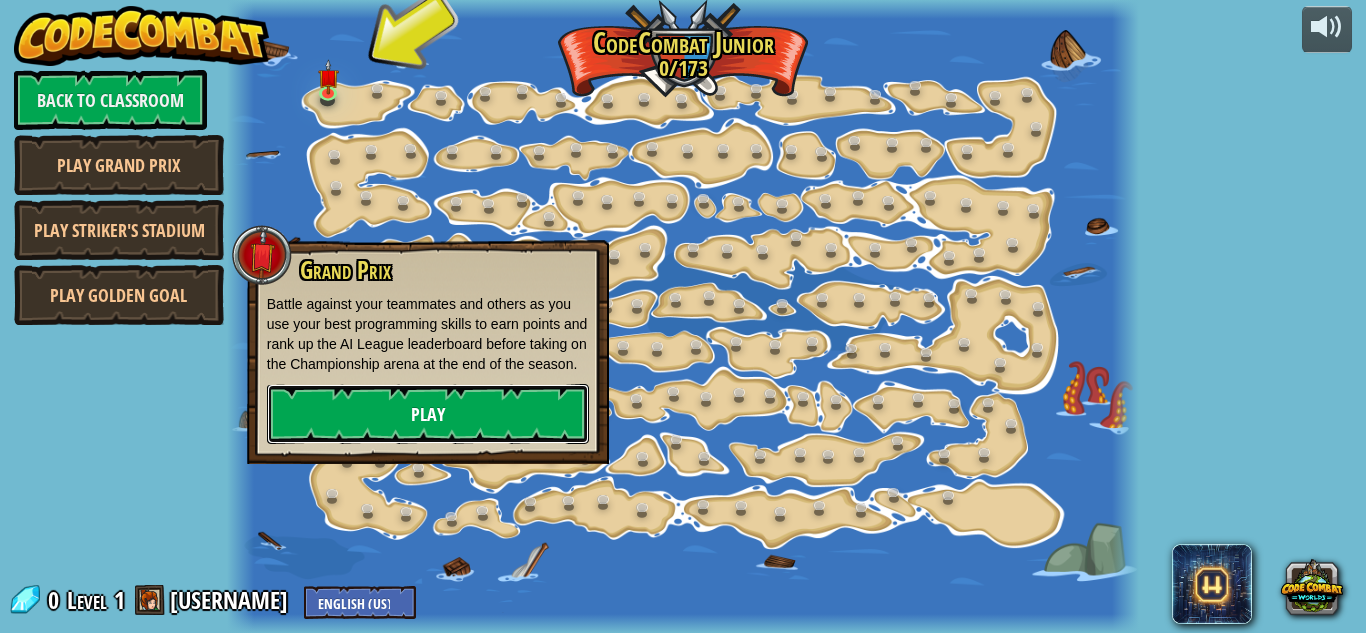 click on "Play" at bounding box center [428, 414] 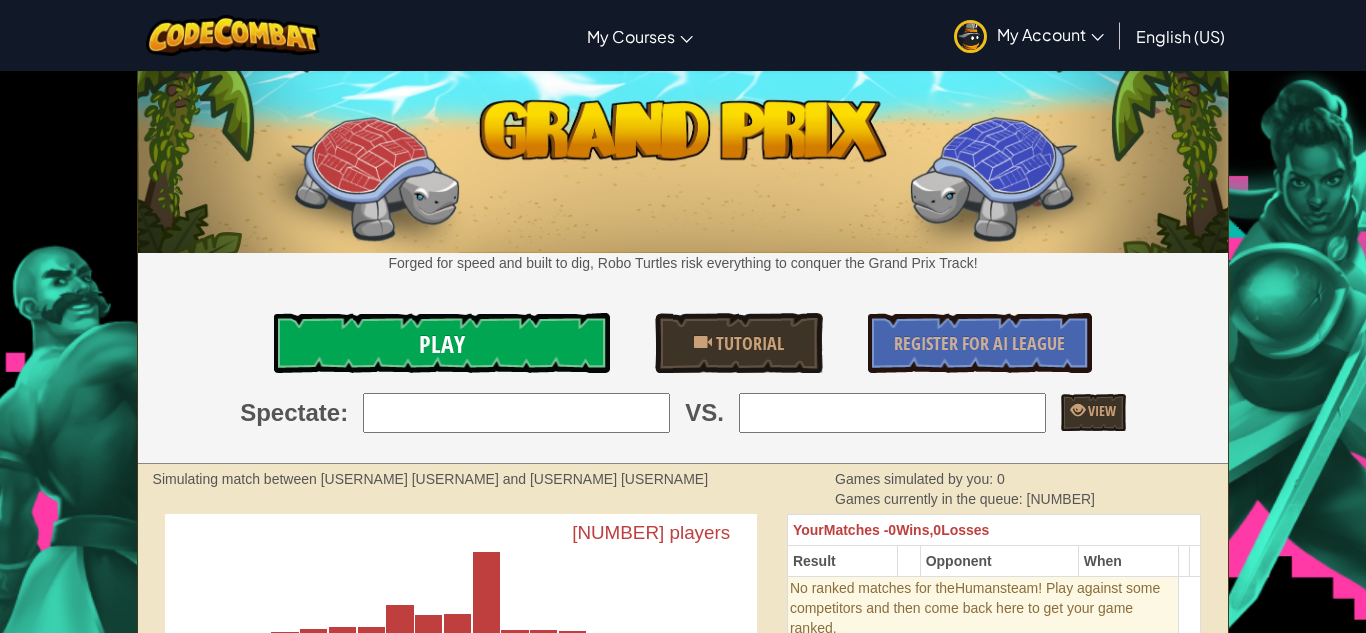 click on "Play" at bounding box center (442, 343) 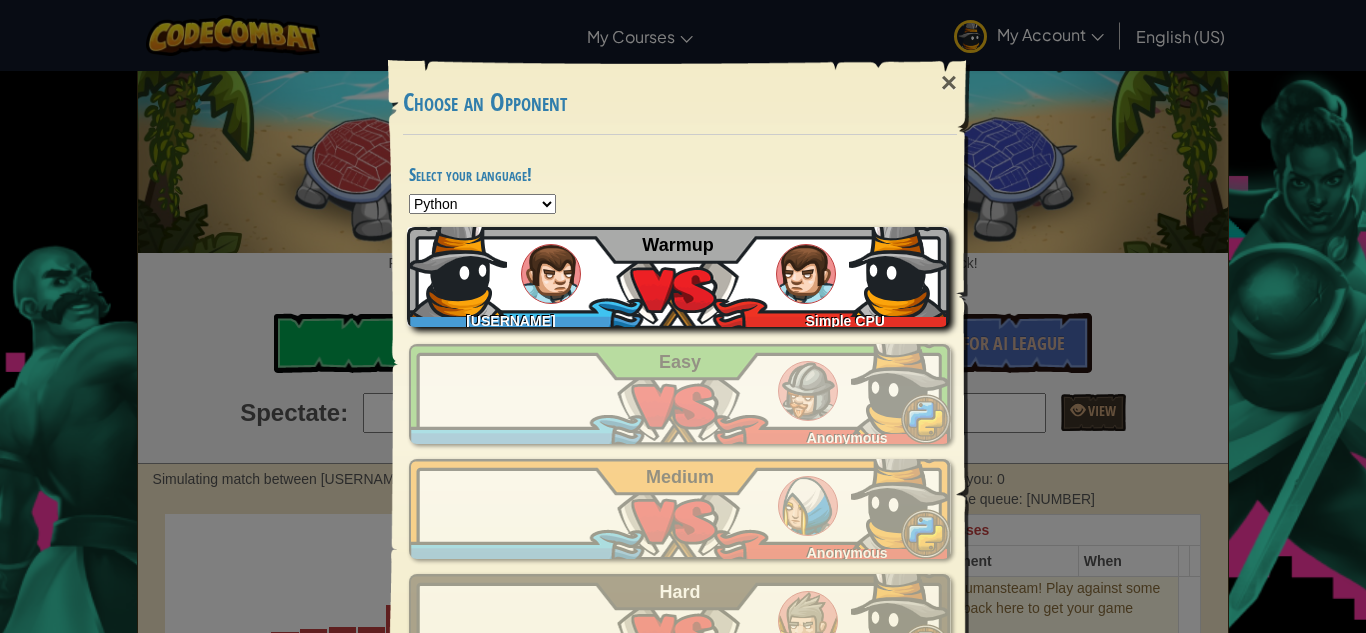 click on "Simple CPU" at bounding box center [840, 317] 